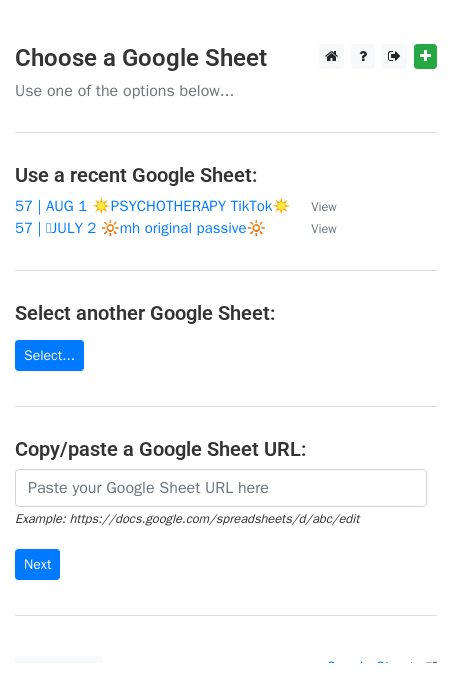 scroll, scrollTop: 0, scrollLeft: 0, axis: both 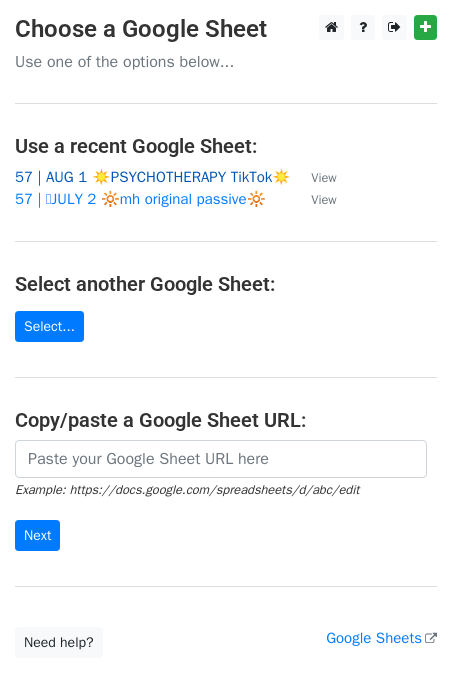 click on "57 | AUG 1 ☀️PSYCHOTHERAPY TikTok☀️" at bounding box center [153, 177] 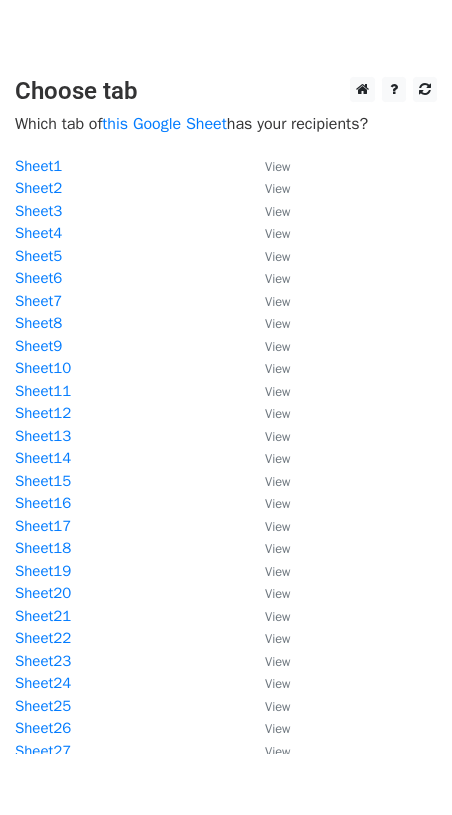 scroll, scrollTop: 0, scrollLeft: 0, axis: both 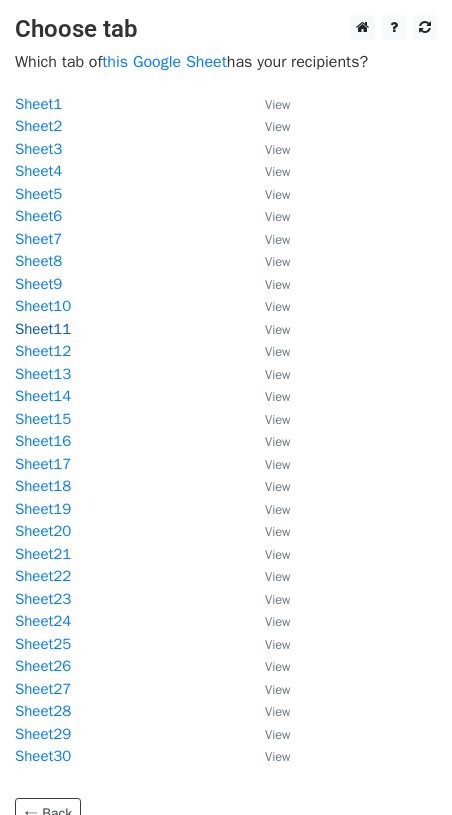 click on "Sheet11" at bounding box center [43, 329] 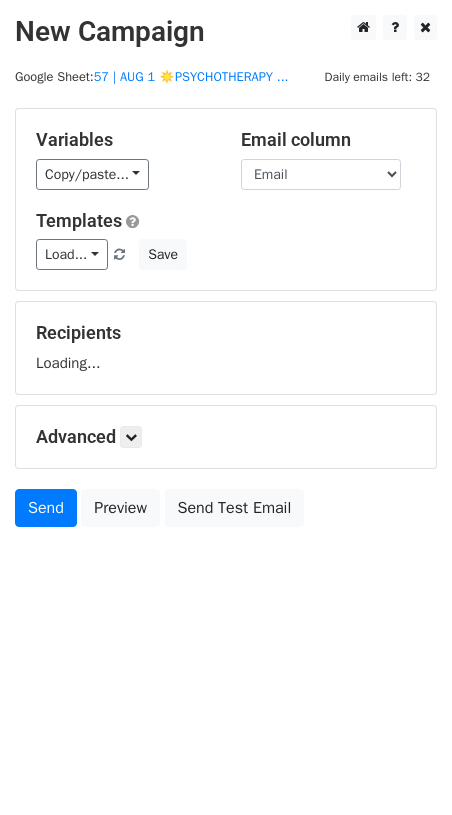 scroll, scrollTop: 0, scrollLeft: 0, axis: both 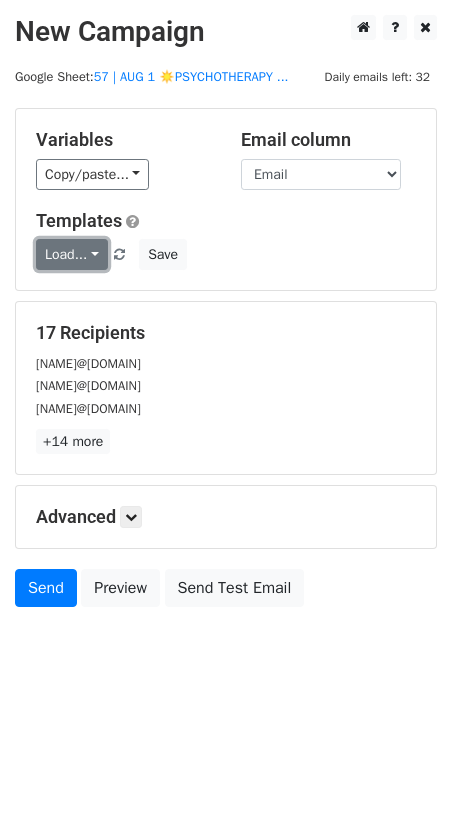click on "Load..." at bounding box center [72, 254] 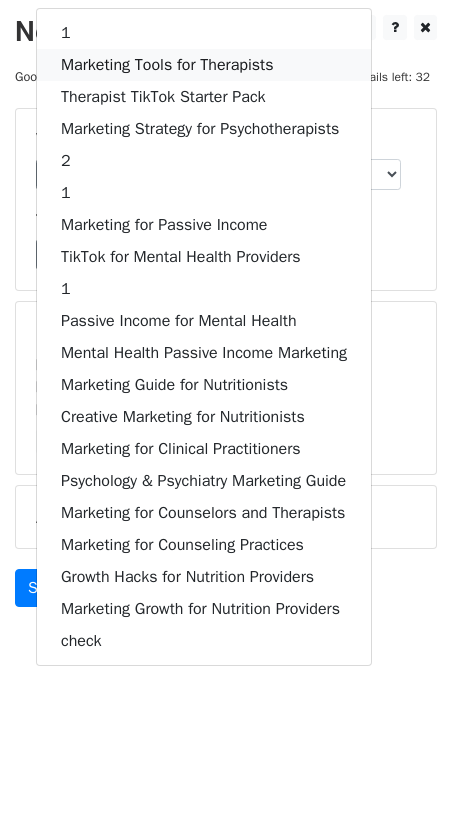 click on "Marketing Tools for Therapists" at bounding box center (204, 65) 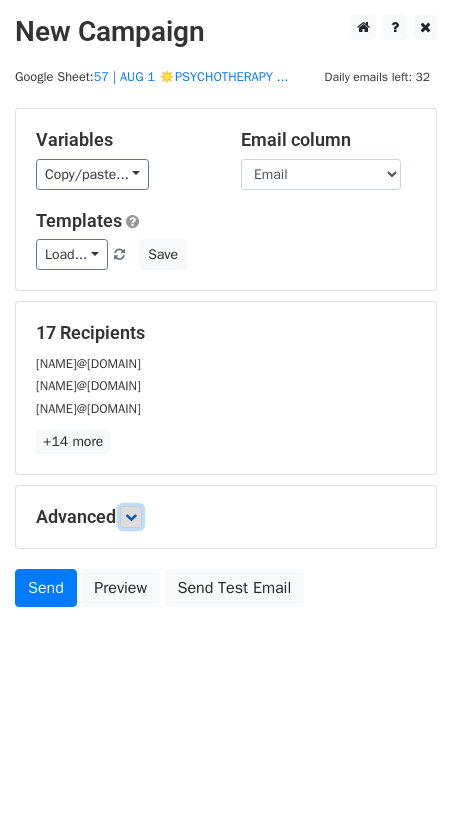 click at bounding box center [131, 517] 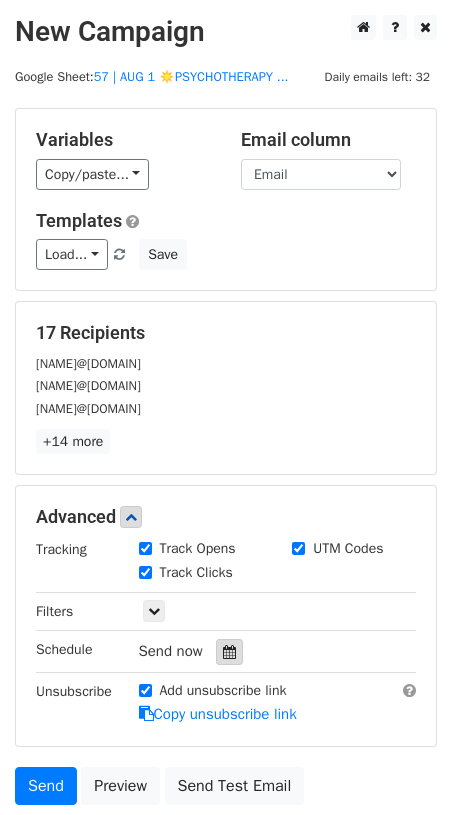 click at bounding box center [229, 652] 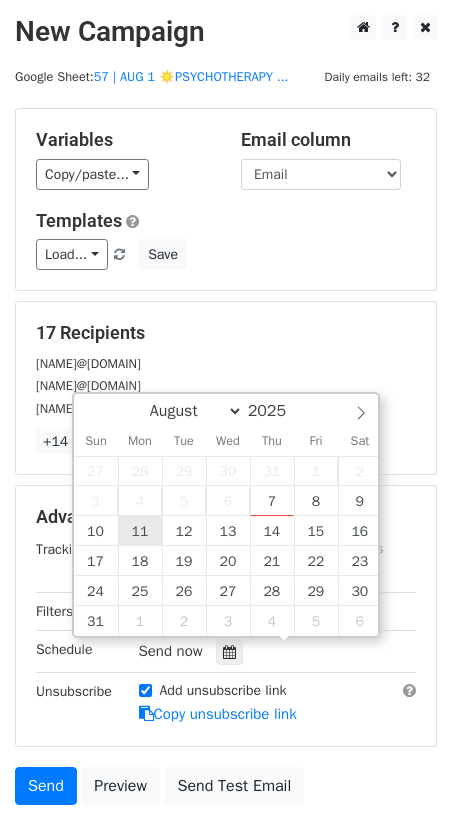 type on "2025-08-11 12:00" 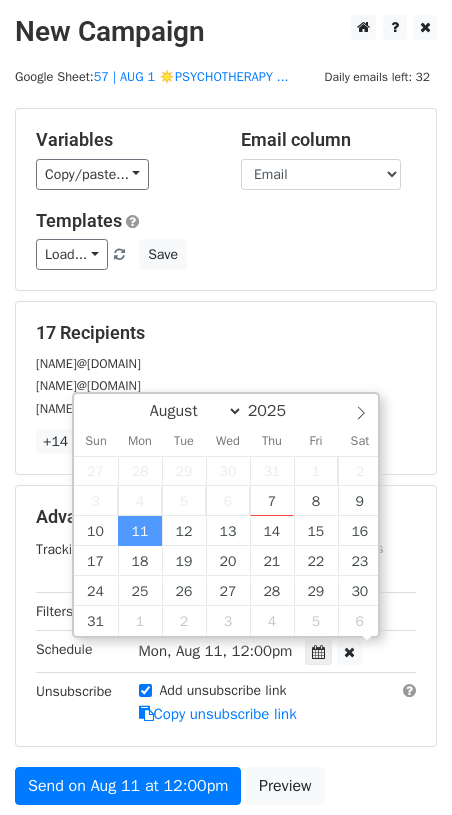 scroll, scrollTop: 0, scrollLeft: 0, axis: both 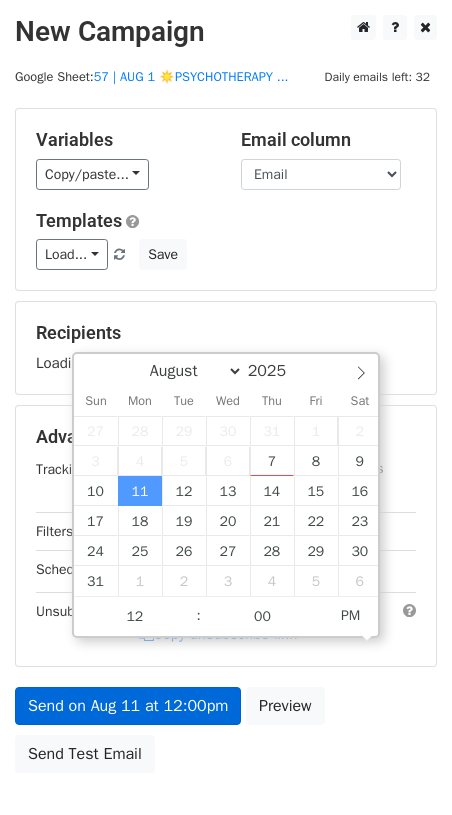 drag, startPoint x: 122, startPoint y: 681, endPoint x: 122, endPoint y: 700, distance: 19 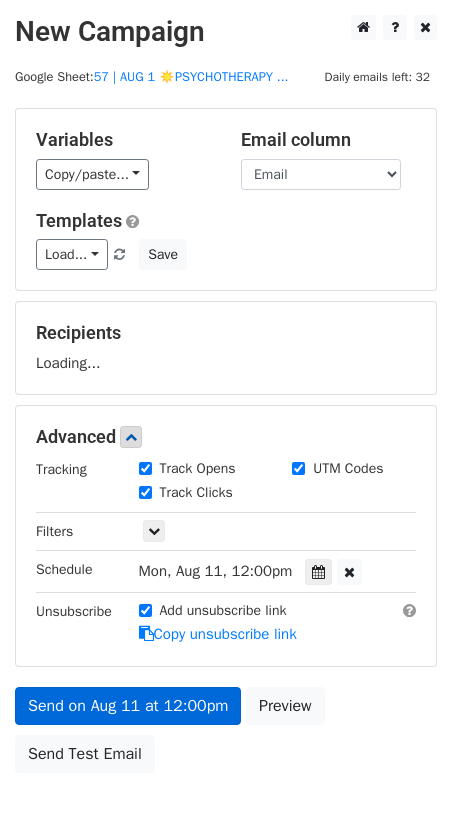 click on "Unsubscribe" at bounding box center (72, 623) 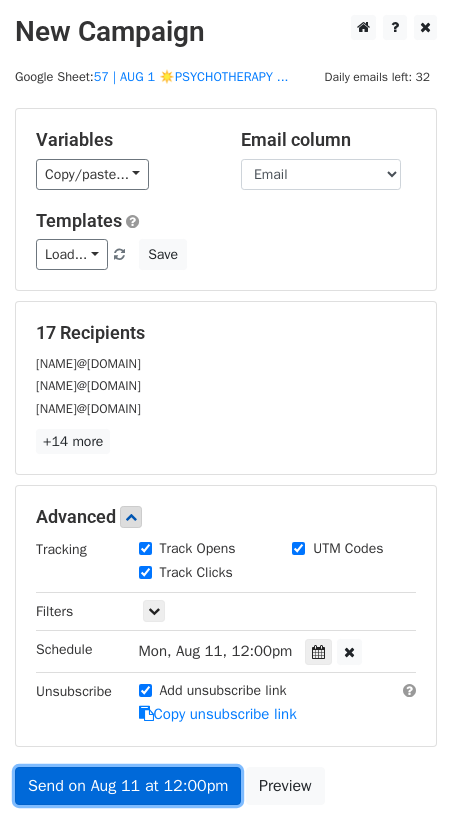 click on "Send on Aug 11 at 12:00pm" at bounding box center [128, 786] 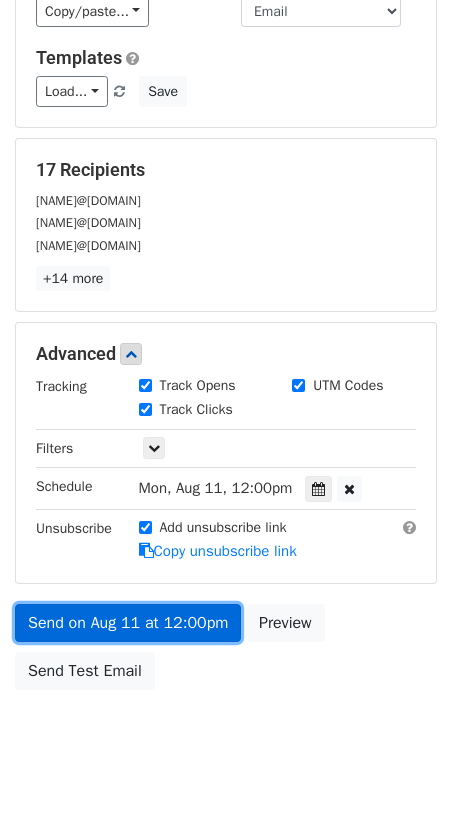 scroll, scrollTop: 190, scrollLeft: 0, axis: vertical 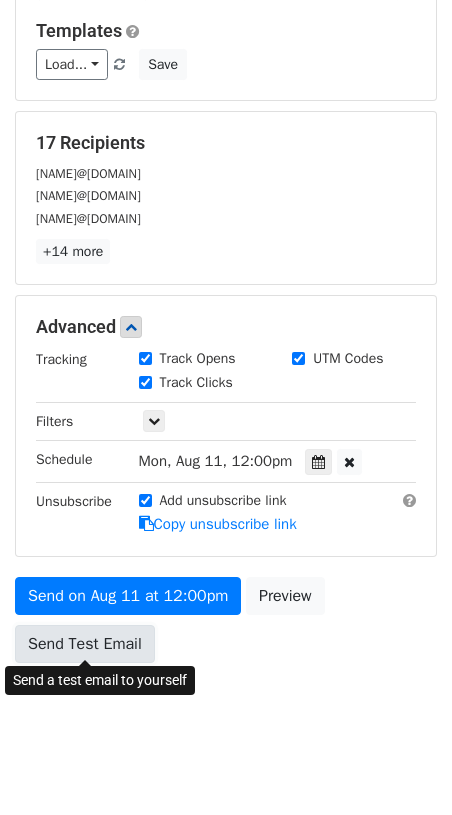 click on "Send Test Email" at bounding box center (85, 644) 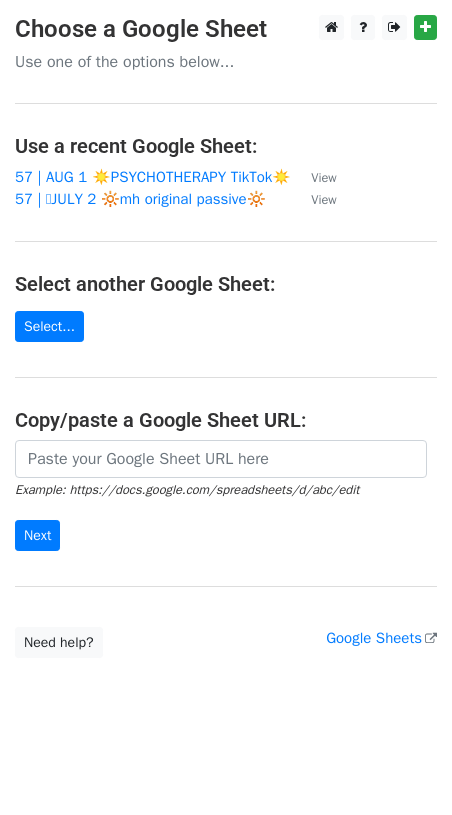 scroll, scrollTop: 0, scrollLeft: 0, axis: both 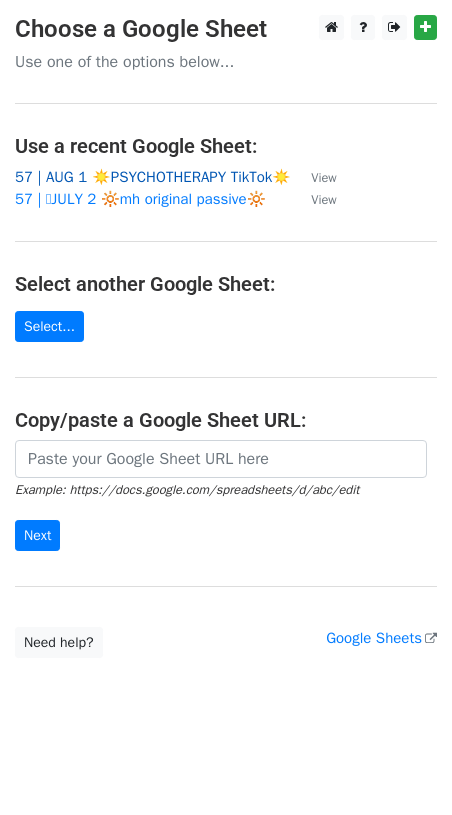 click on "57 | AUG 1 ☀️PSYCHOTHERAPY TikTok☀️" at bounding box center (153, 177) 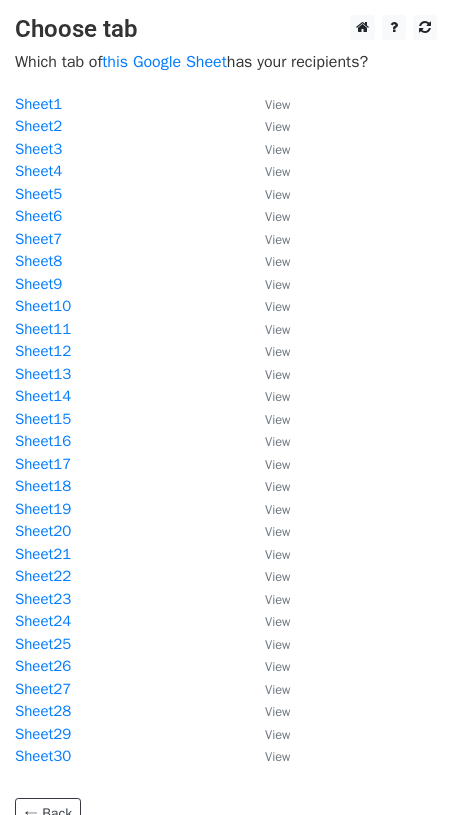 scroll, scrollTop: 0, scrollLeft: 0, axis: both 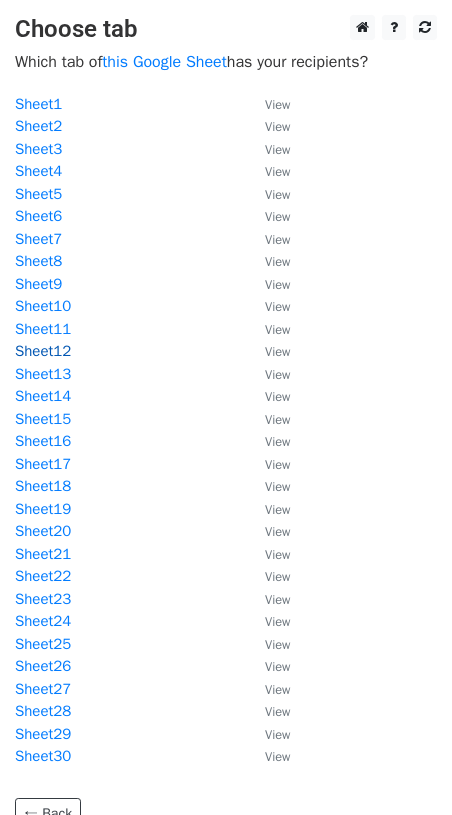 click on "Sheet12" at bounding box center [43, 351] 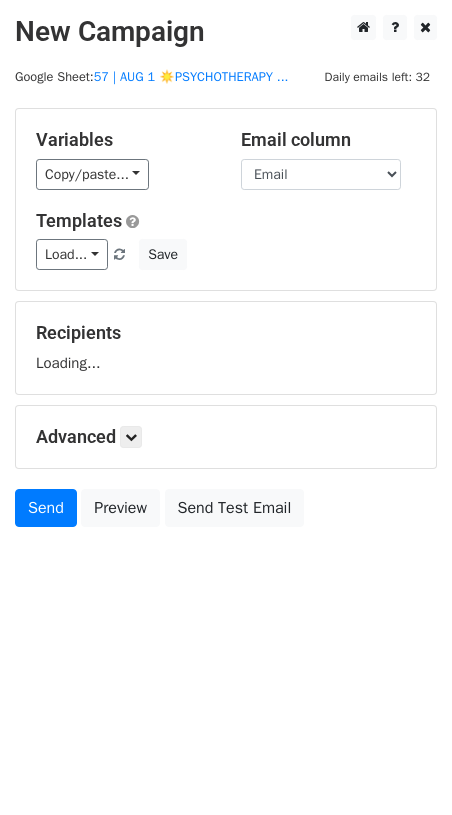 scroll, scrollTop: 0, scrollLeft: 0, axis: both 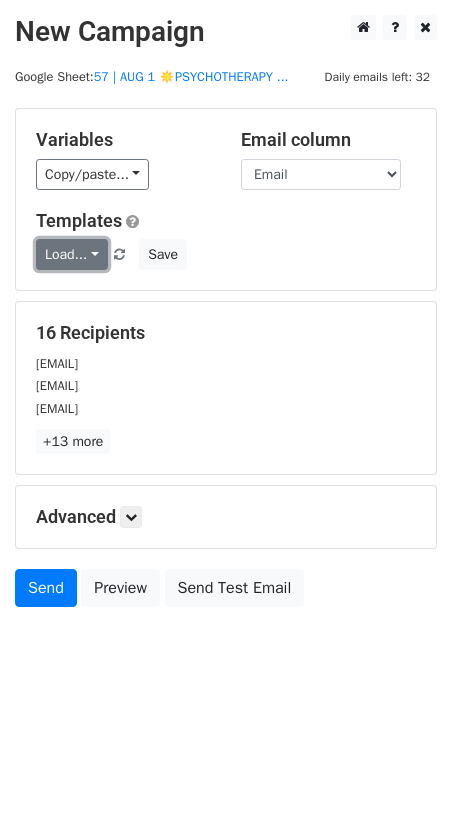 click on "Load..." at bounding box center [72, 254] 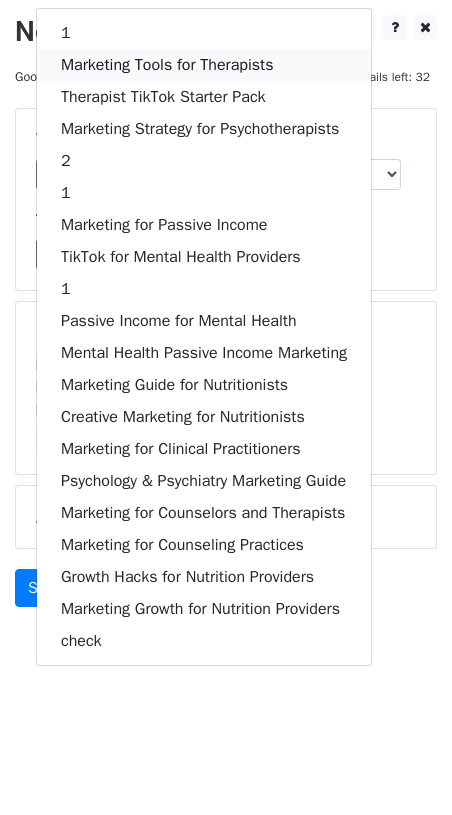 drag, startPoint x: 166, startPoint y: 69, endPoint x: 136, endPoint y: 378, distance: 310.45288 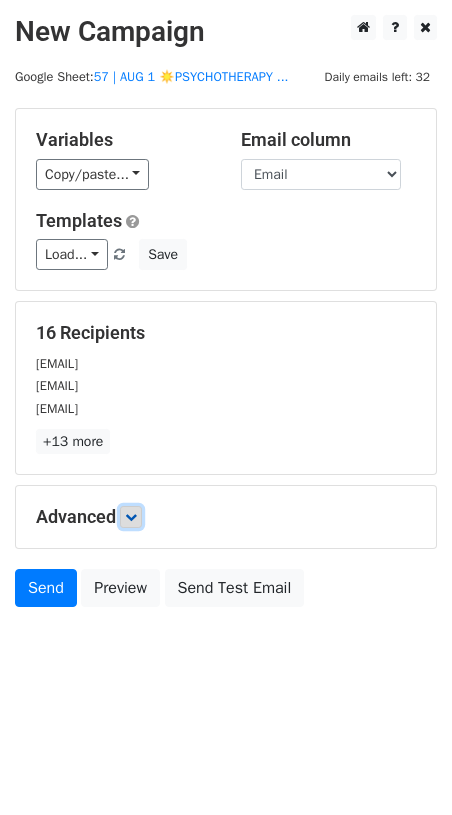 click at bounding box center (131, 517) 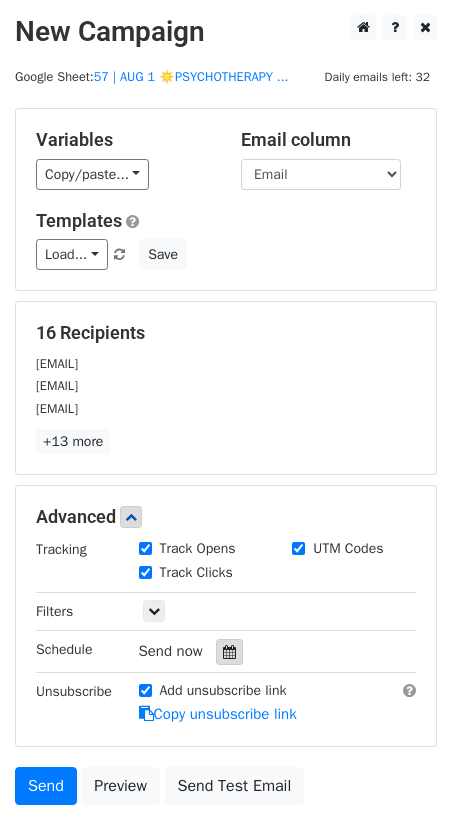 click at bounding box center [229, 652] 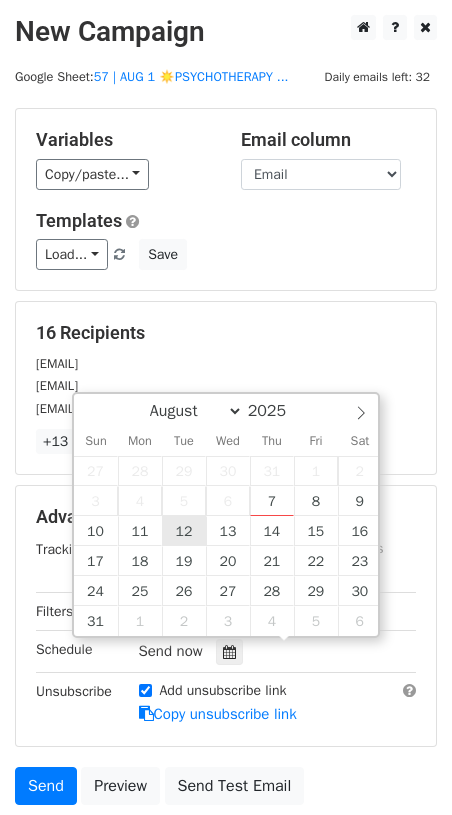 type on "2025-08-12 12:00" 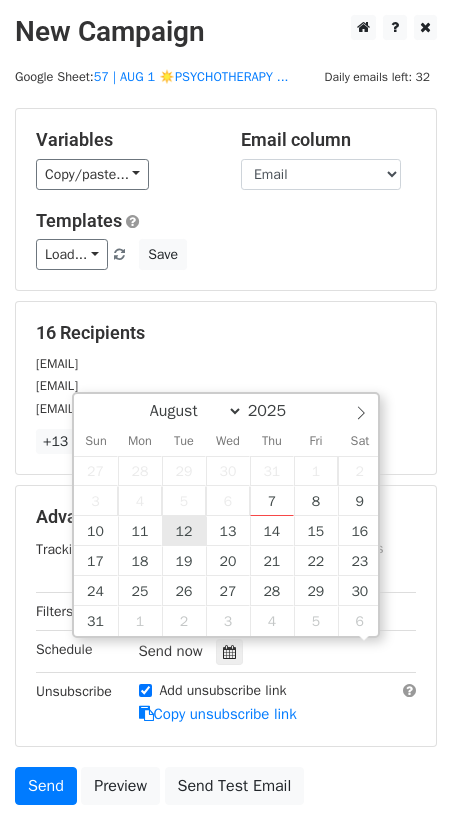 scroll, scrollTop: 0, scrollLeft: 0, axis: both 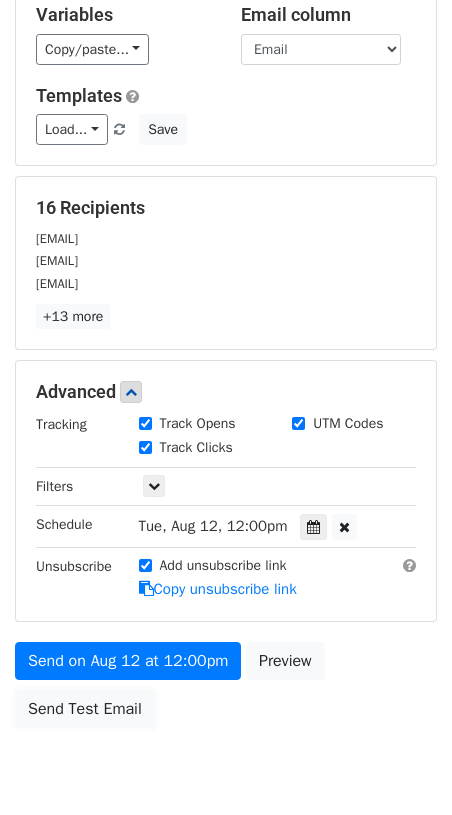 click on "Send Test Email" at bounding box center (85, 709) 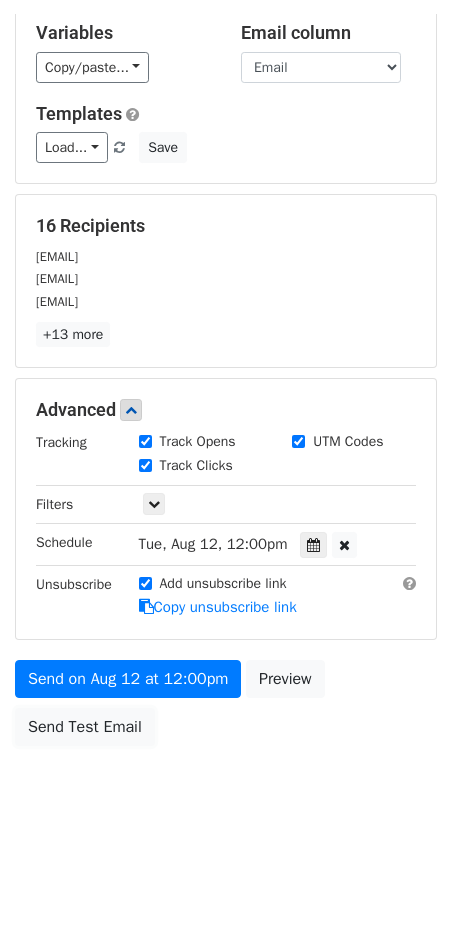 scroll, scrollTop: 93, scrollLeft: 0, axis: vertical 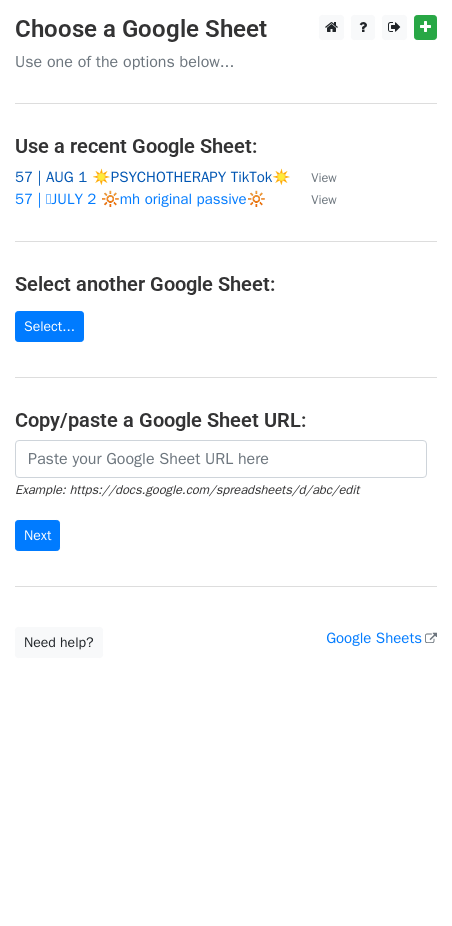 click on "57 | AUG 1 ☀️PSYCHOTHERAPY TikTok☀️" at bounding box center (153, 177) 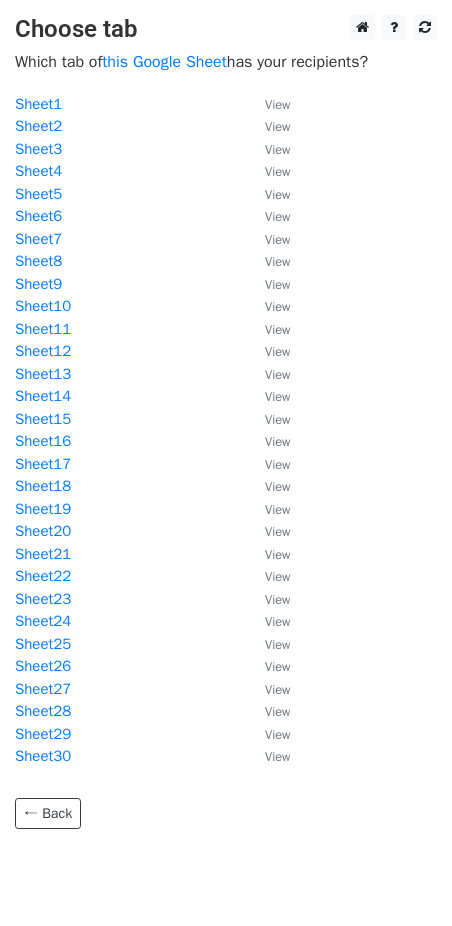scroll, scrollTop: 0, scrollLeft: 0, axis: both 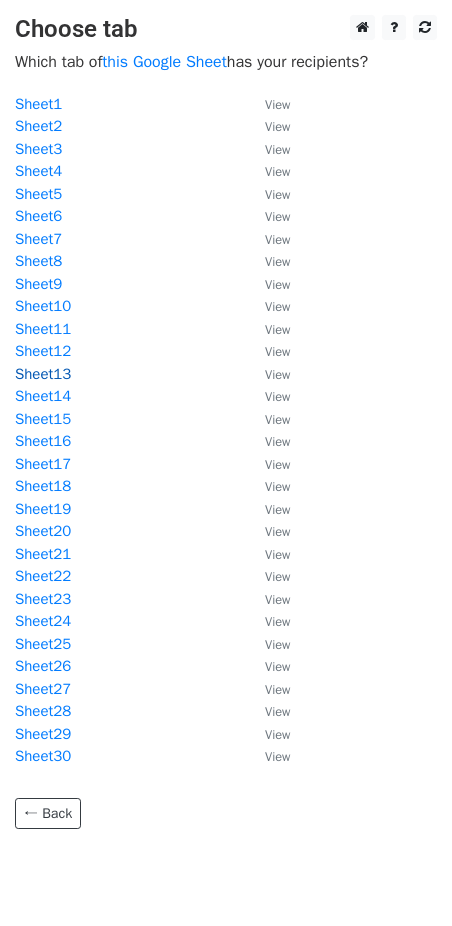 click on "Sheet13" at bounding box center [43, 374] 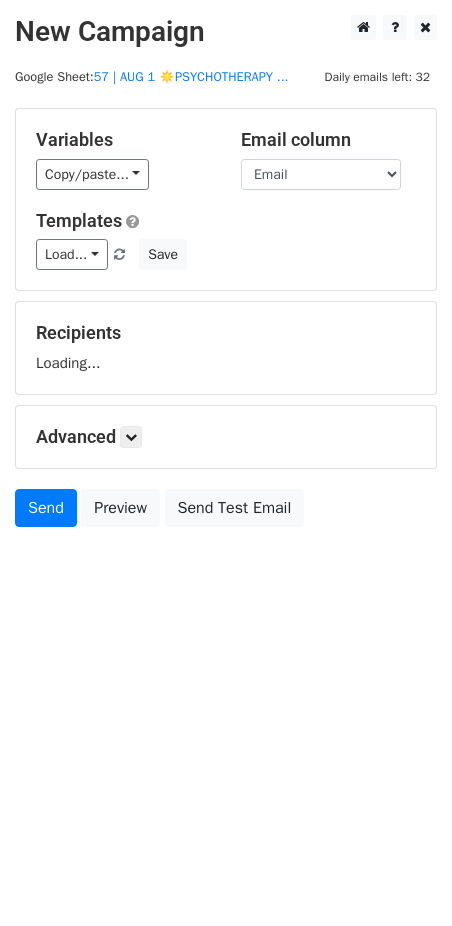scroll, scrollTop: 0, scrollLeft: 0, axis: both 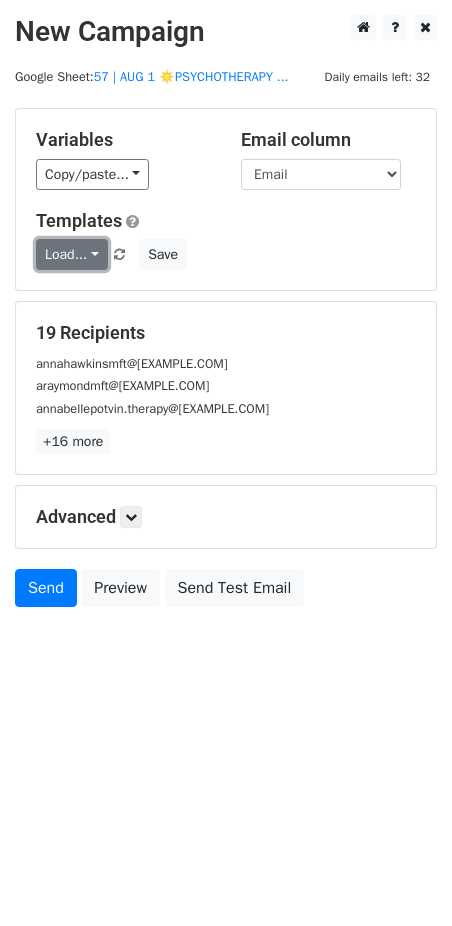 click on "Load..." at bounding box center (72, 254) 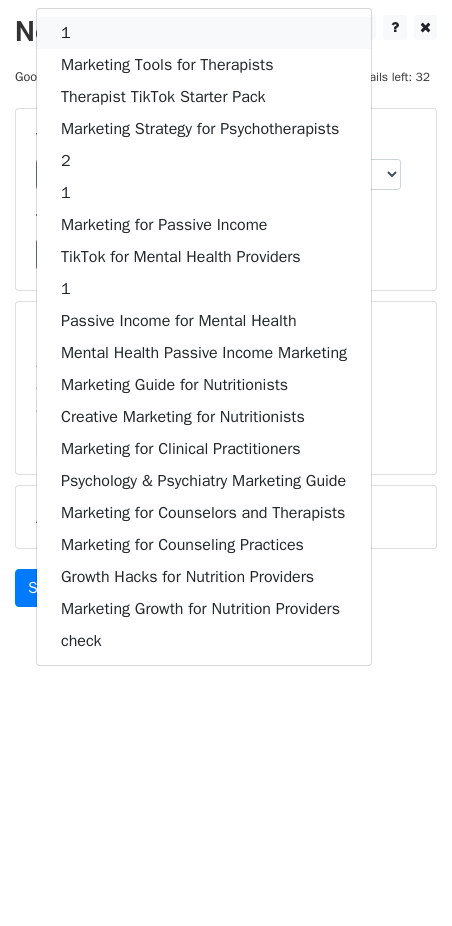 click on "1" at bounding box center [204, 33] 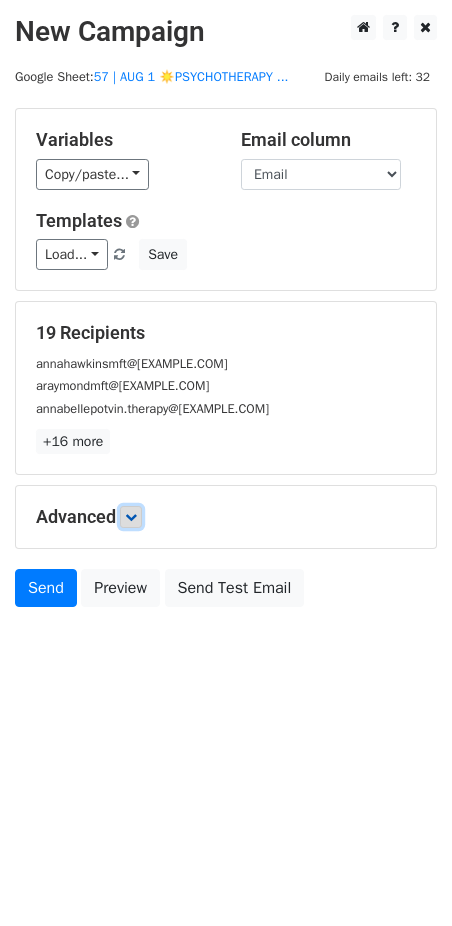 click at bounding box center [131, 517] 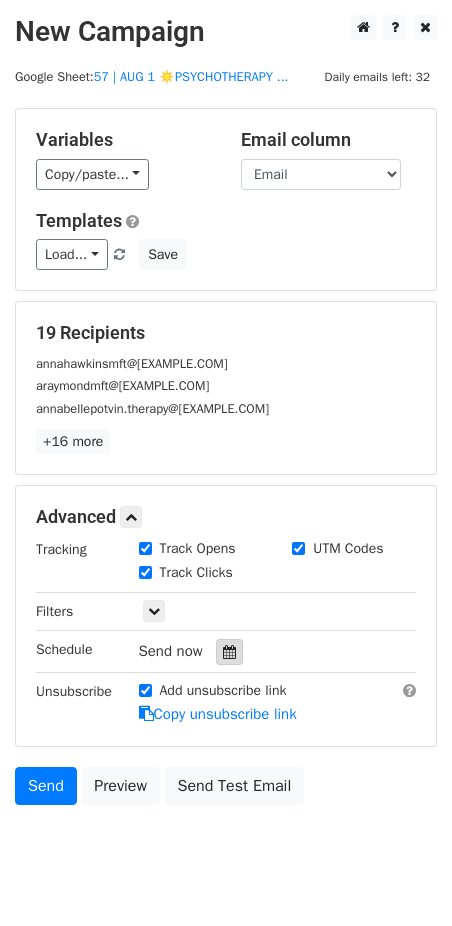 click at bounding box center (229, 652) 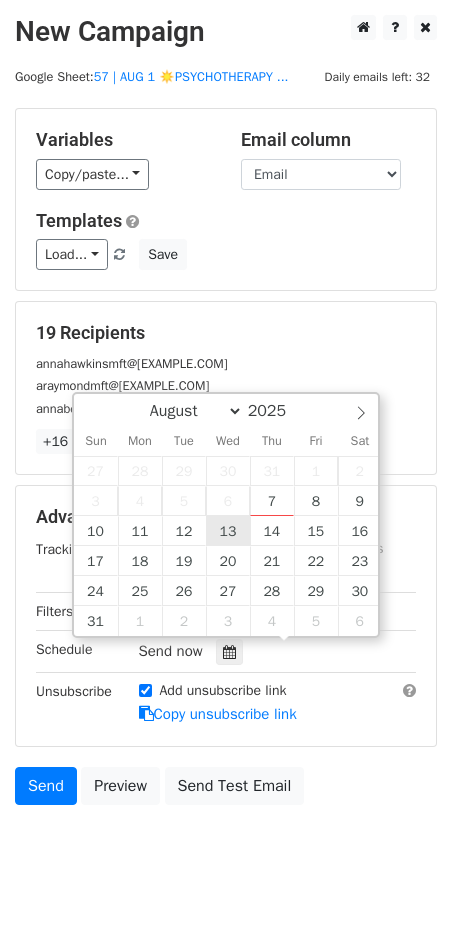 type on "2025-08-13 12:00" 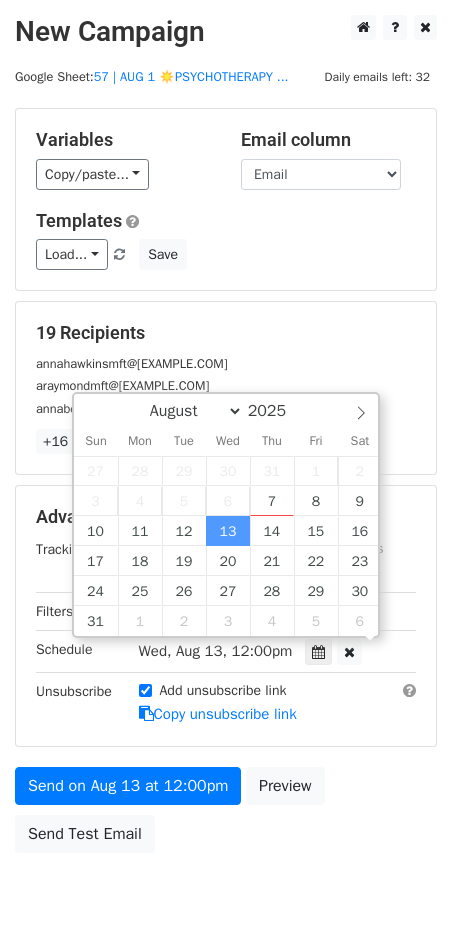 scroll, scrollTop: 0, scrollLeft: 0, axis: both 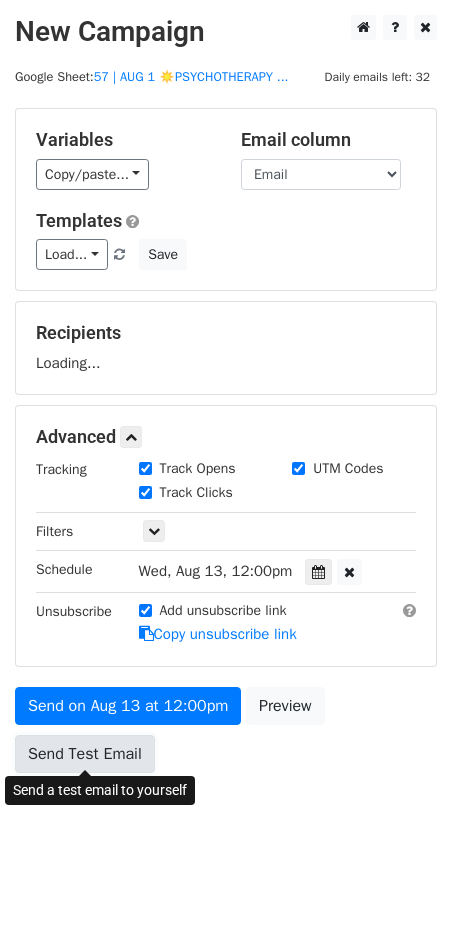 click on "Send Test Email" at bounding box center (85, 754) 